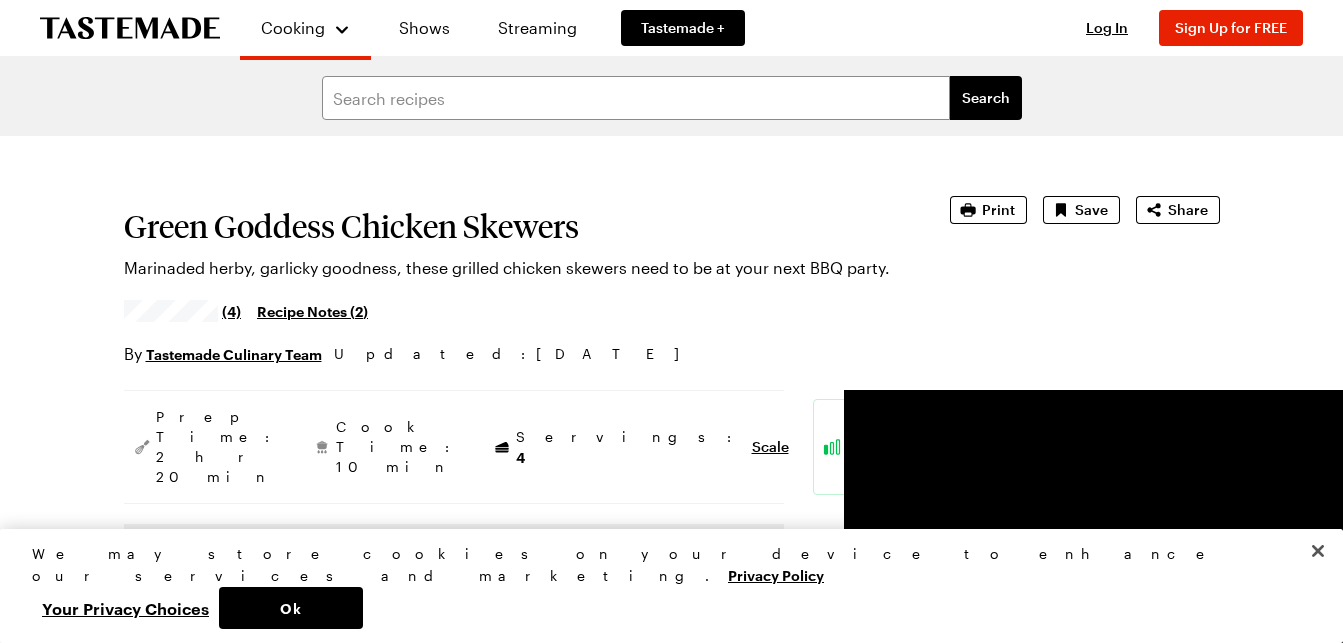 scroll, scrollTop: 0, scrollLeft: 0, axis: both 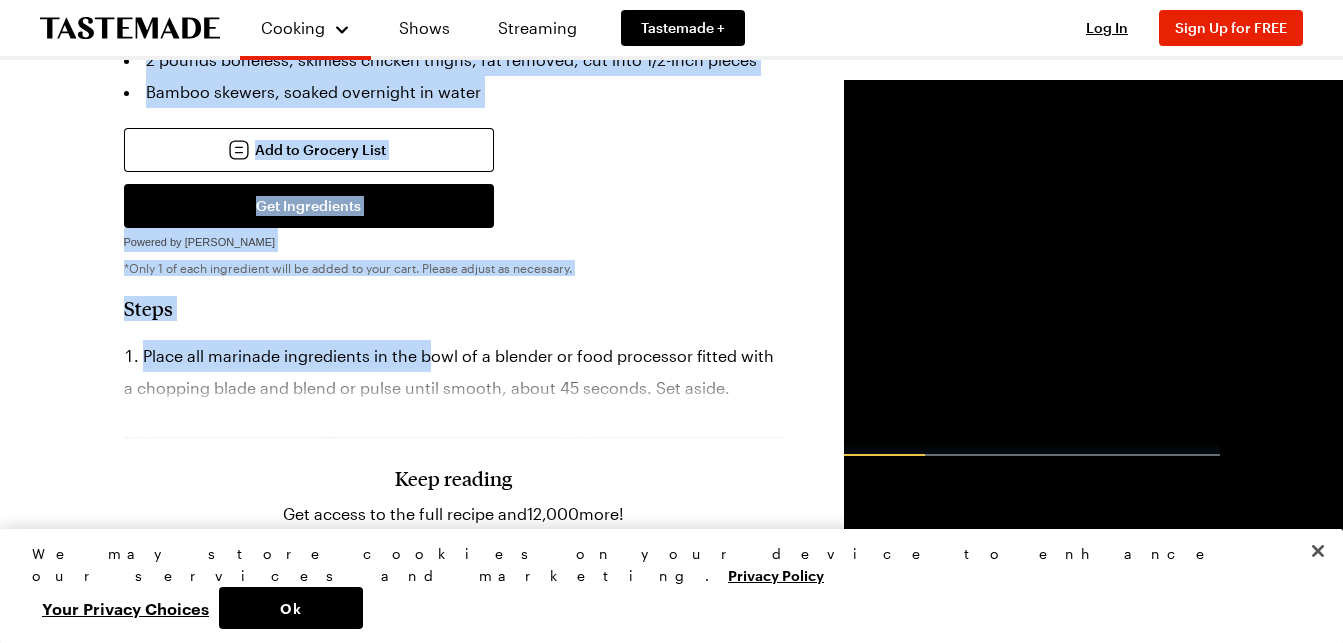 drag, startPoint x: 125, startPoint y: 218, endPoint x: 429, endPoint y: 347, distance: 330.2378 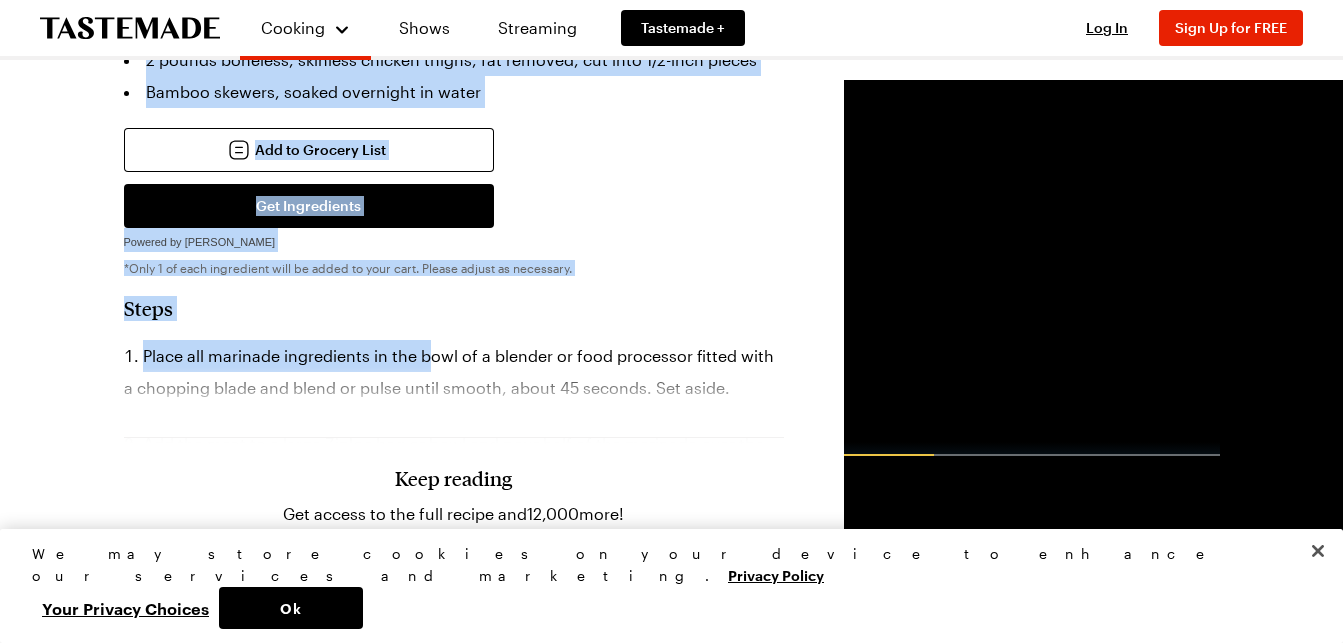drag, startPoint x: 429, startPoint y: 347, endPoint x: 606, endPoint y: 300, distance: 183.13383 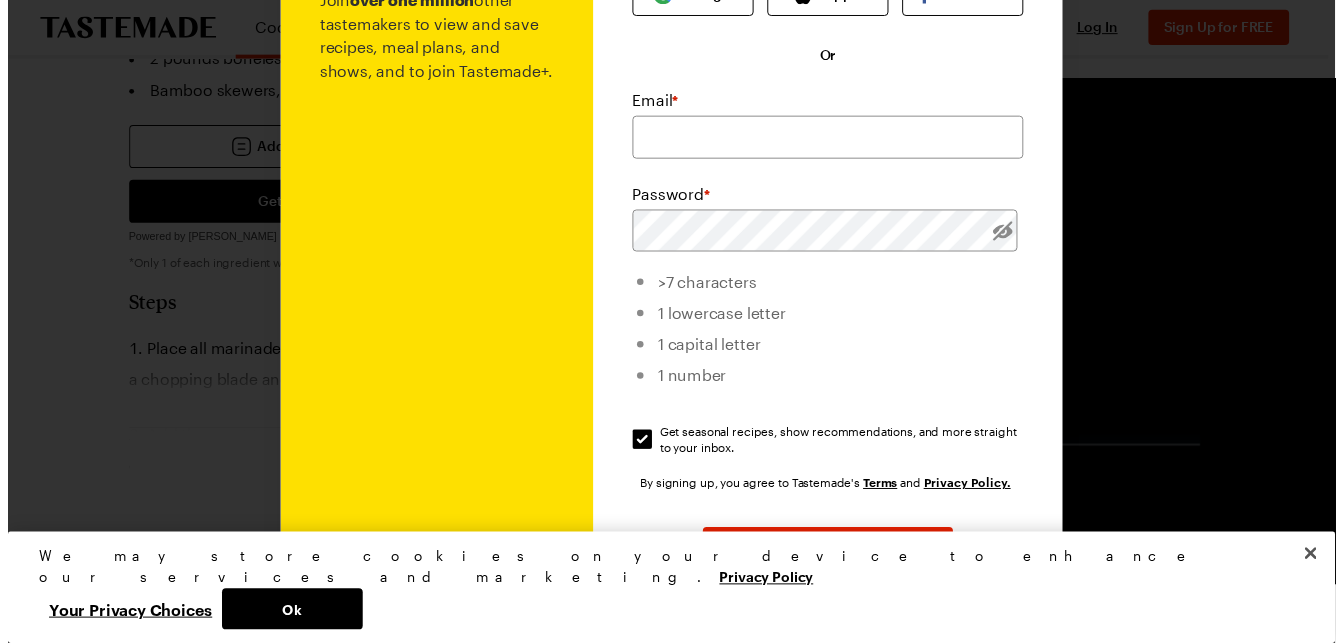 scroll, scrollTop: 0, scrollLeft: 0, axis: both 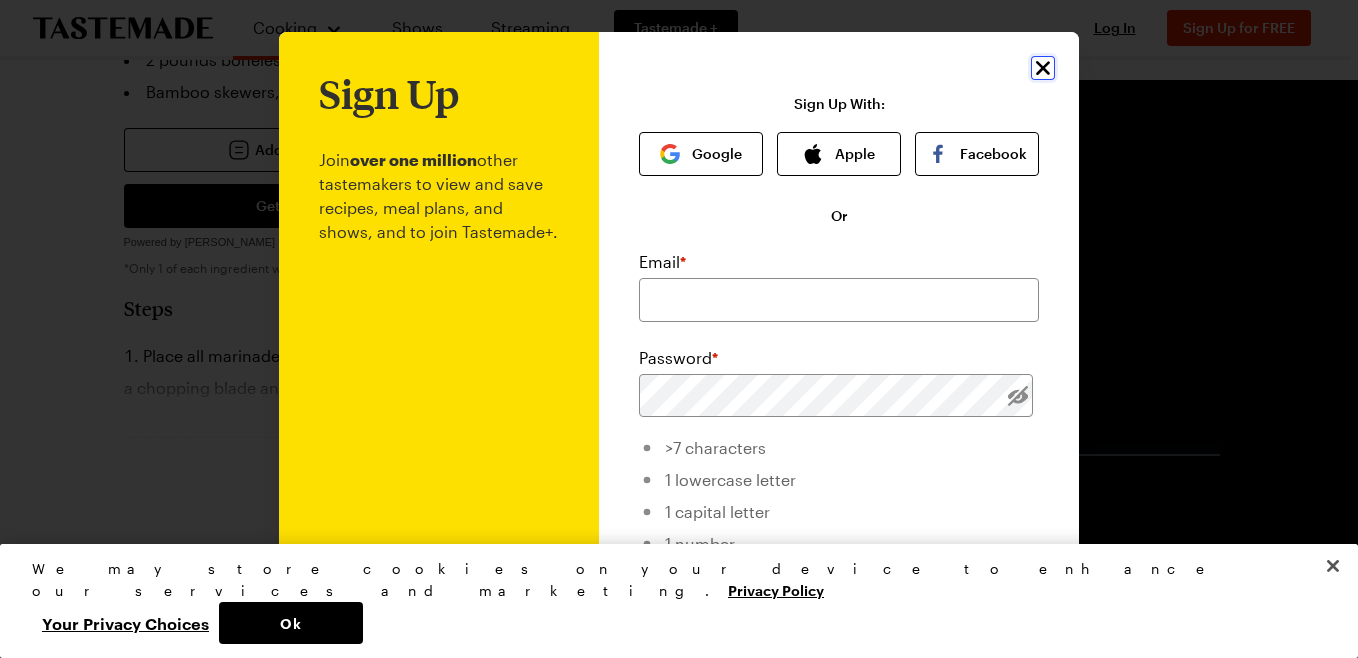 click 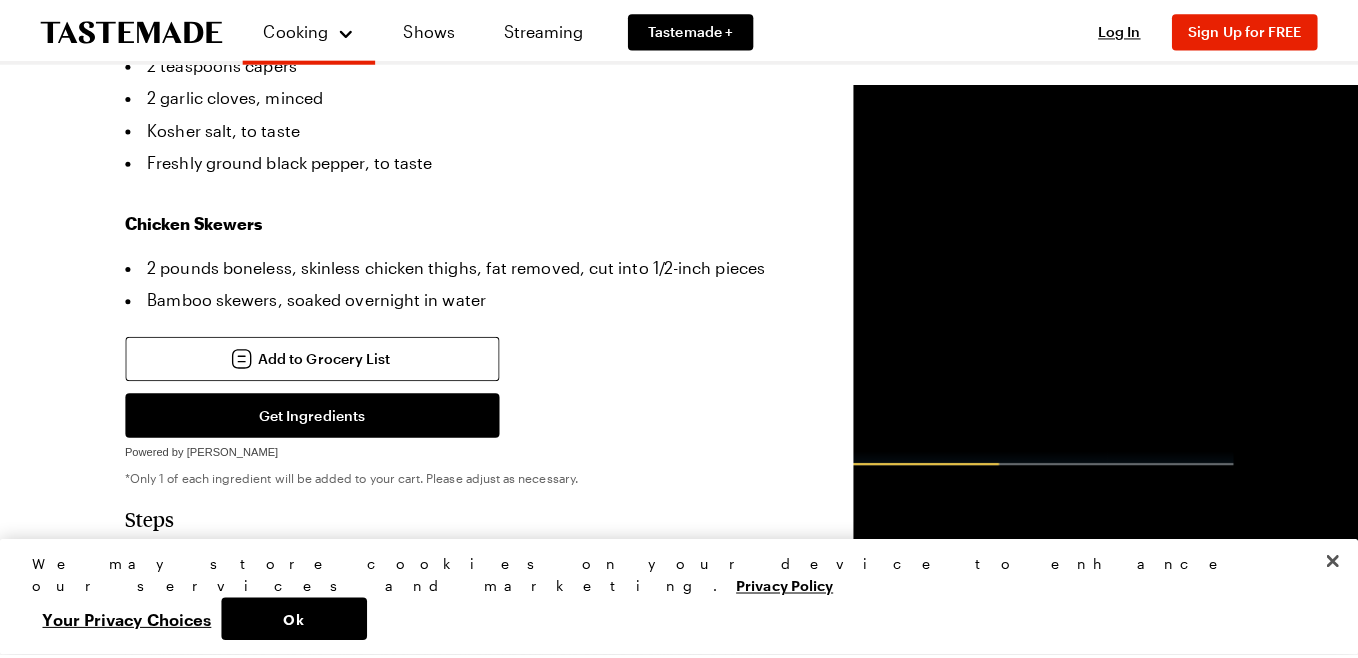 scroll, scrollTop: 900, scrollLeft: 0, axis: vertical 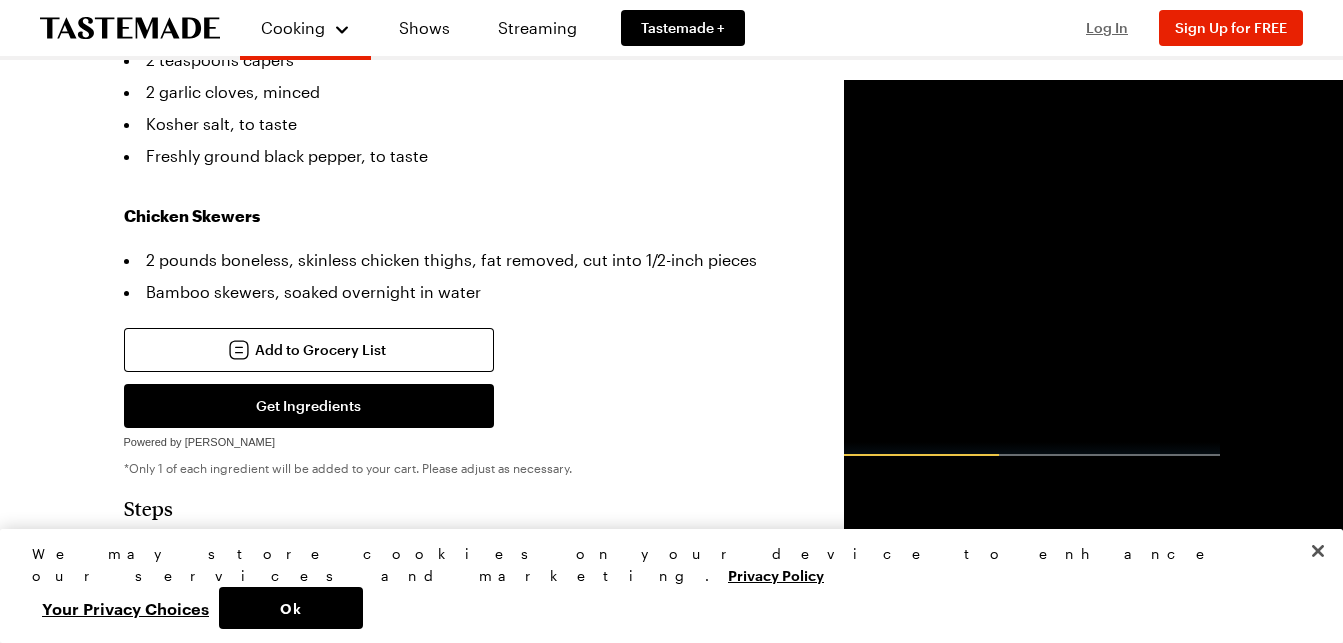 click on "Log In" at bounding box center (1107, 27) 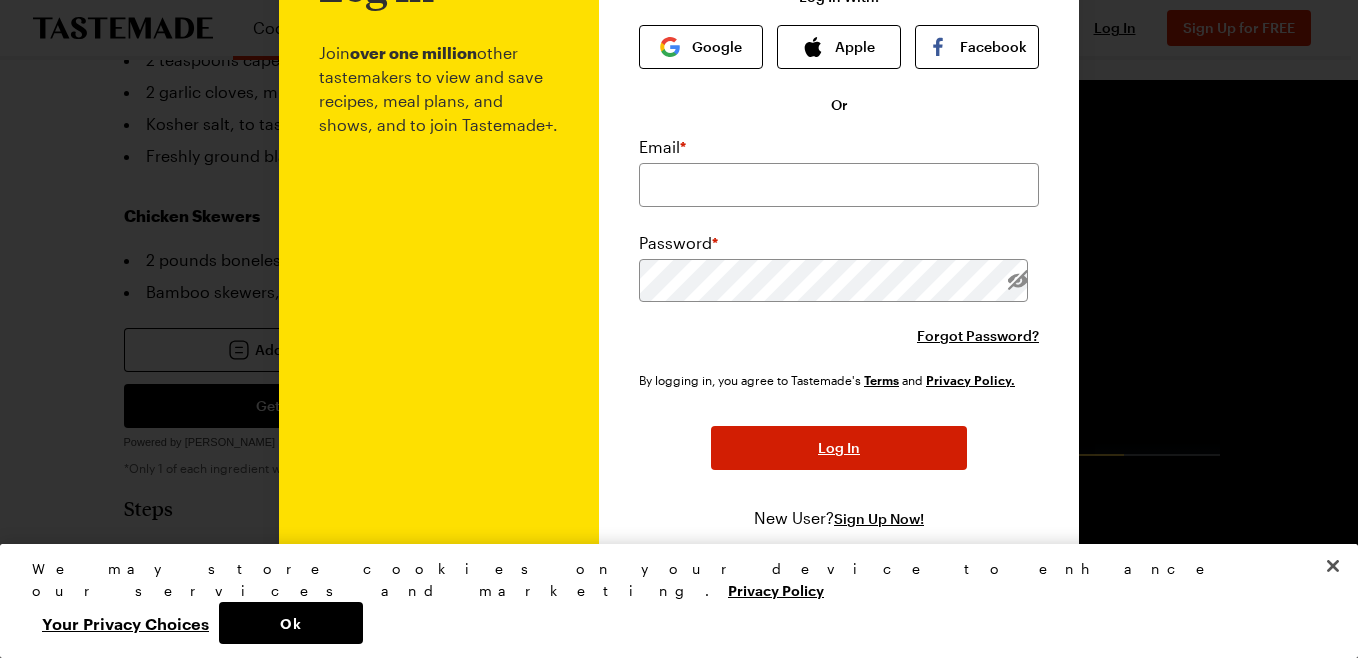 scroll, scrollTop: 111, scrollLeft: 0, axis: vertical 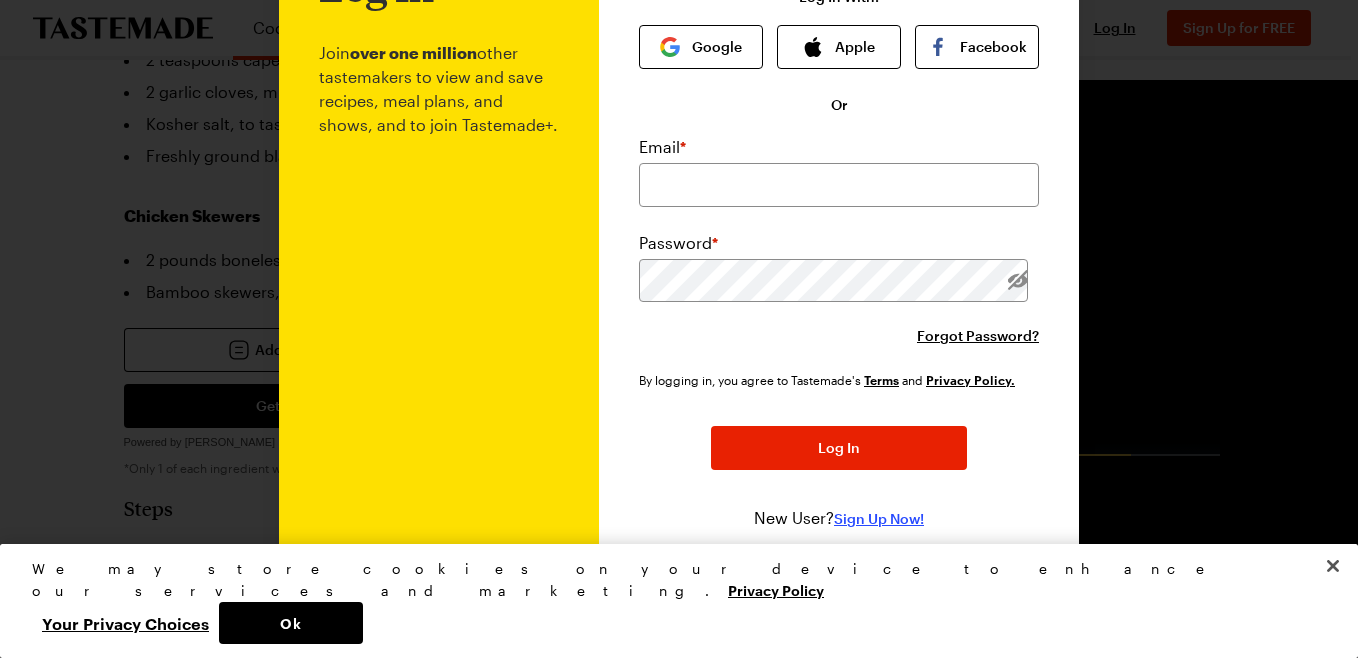 click on "Sign Up Now!" at bounding box center (879, 519) 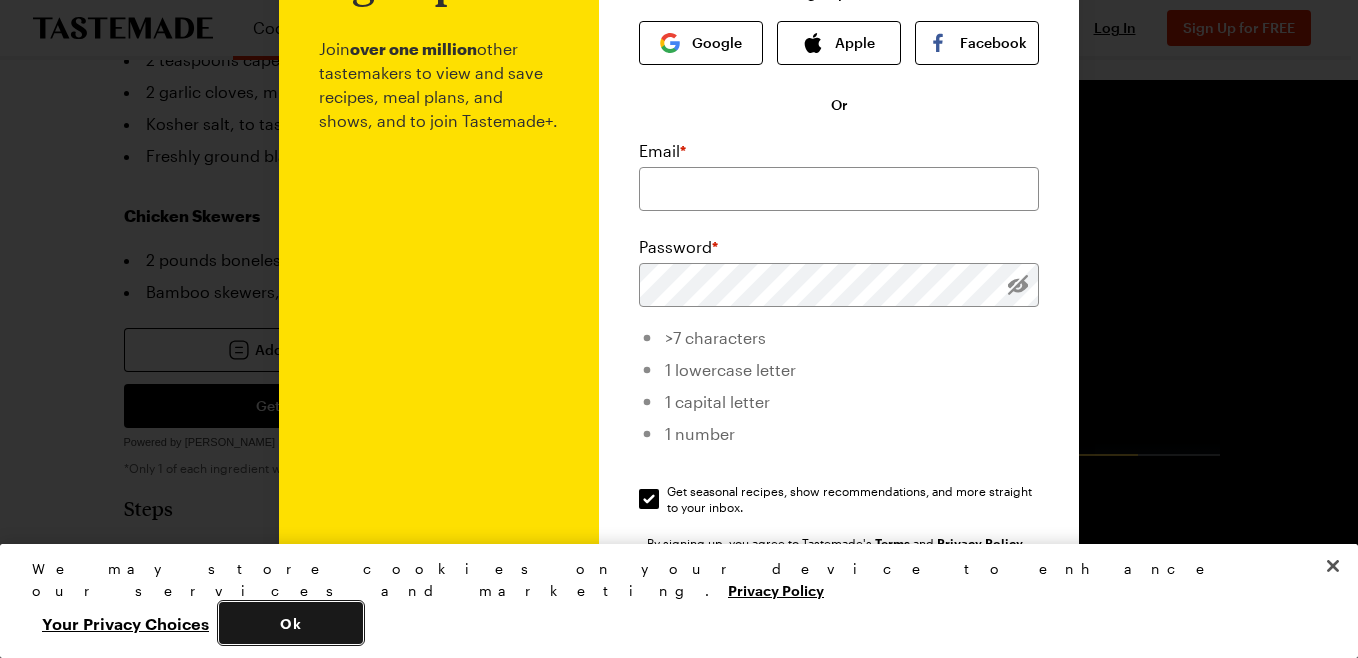 click on "Ok" at bounding box center (291, 623) 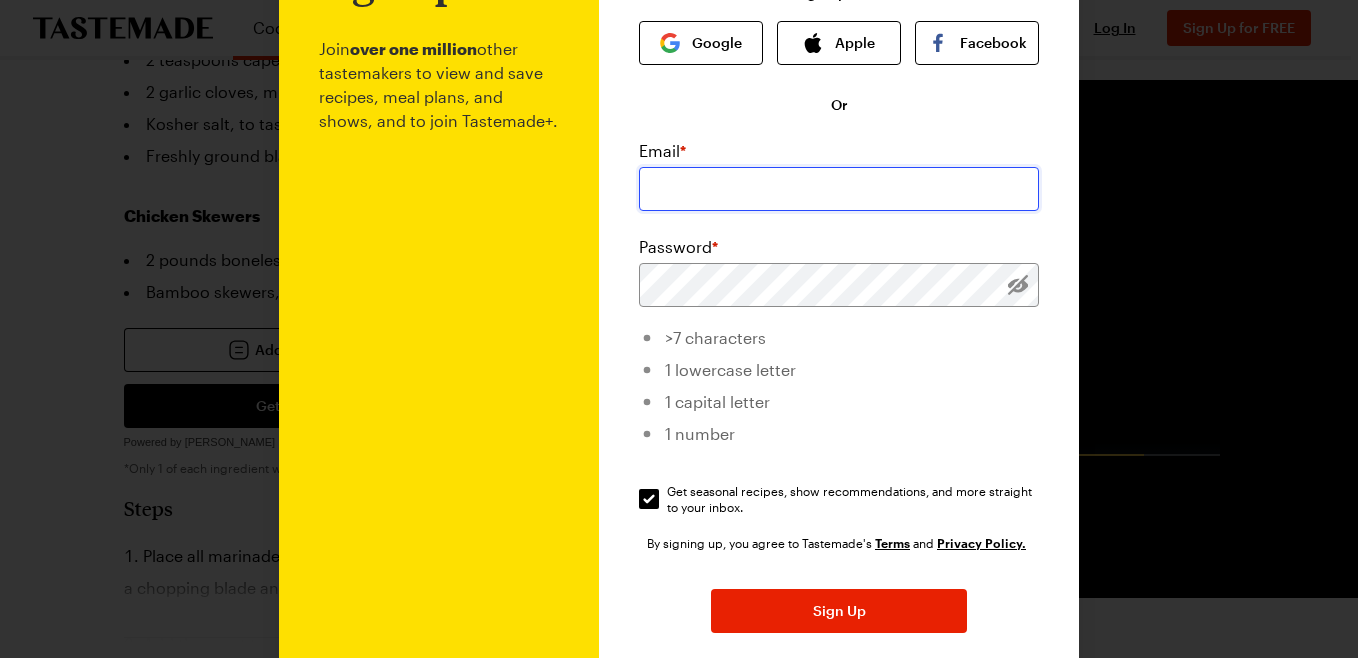 click at bounding box center (839, 189) 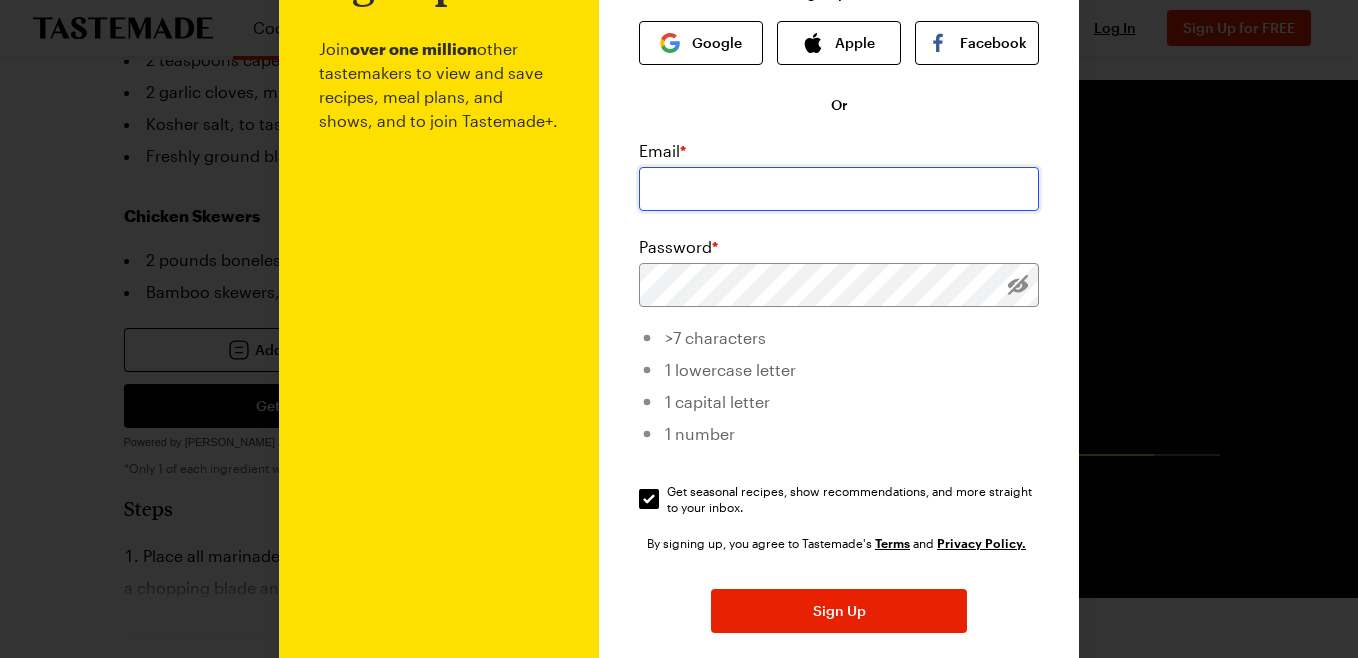 type on "[EMAIL_ADDRESS][DOMAIN_NAME]" 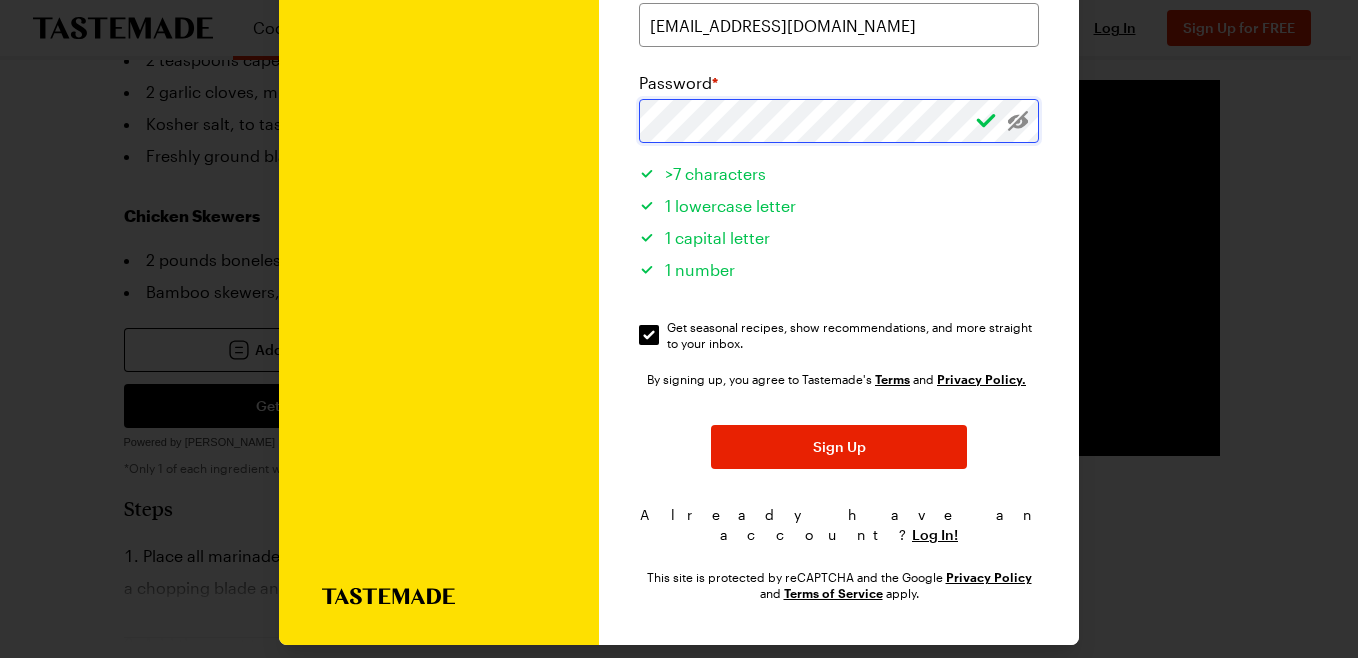 scroll, scrollTop: 277, scrollLeft: 0, axis: vertical 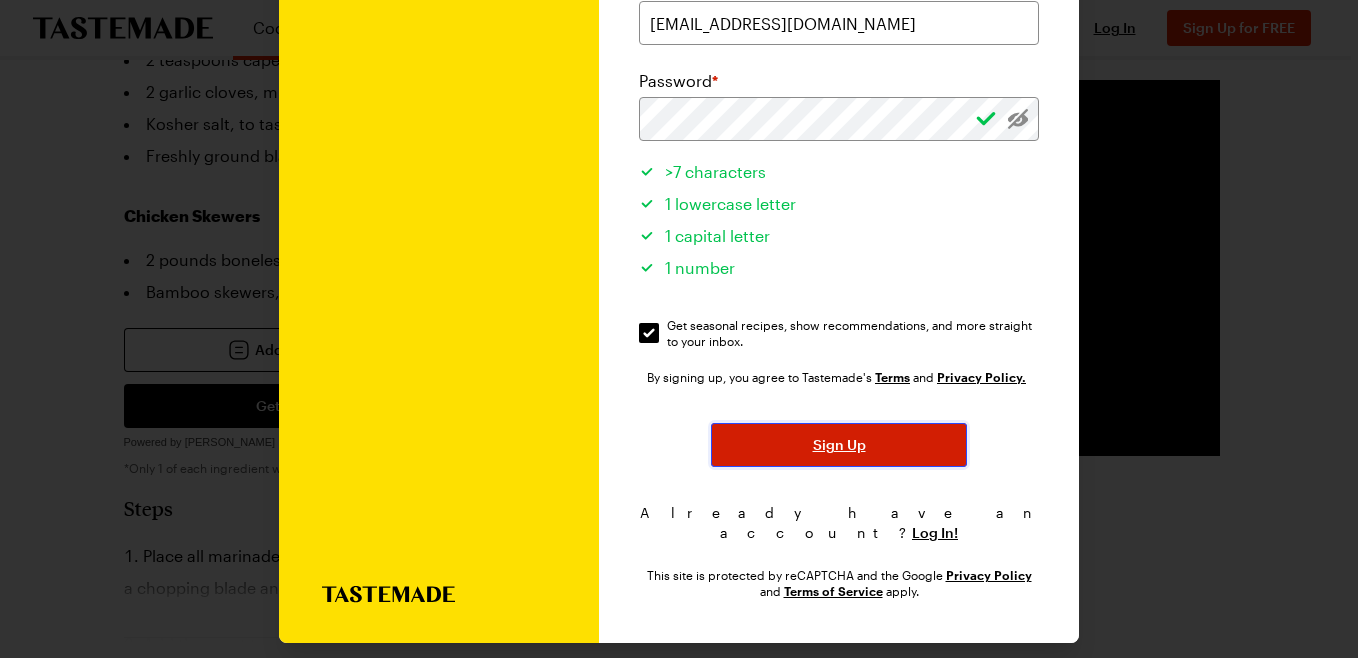 click on "Sign Up" at bounding box center [839, 445] 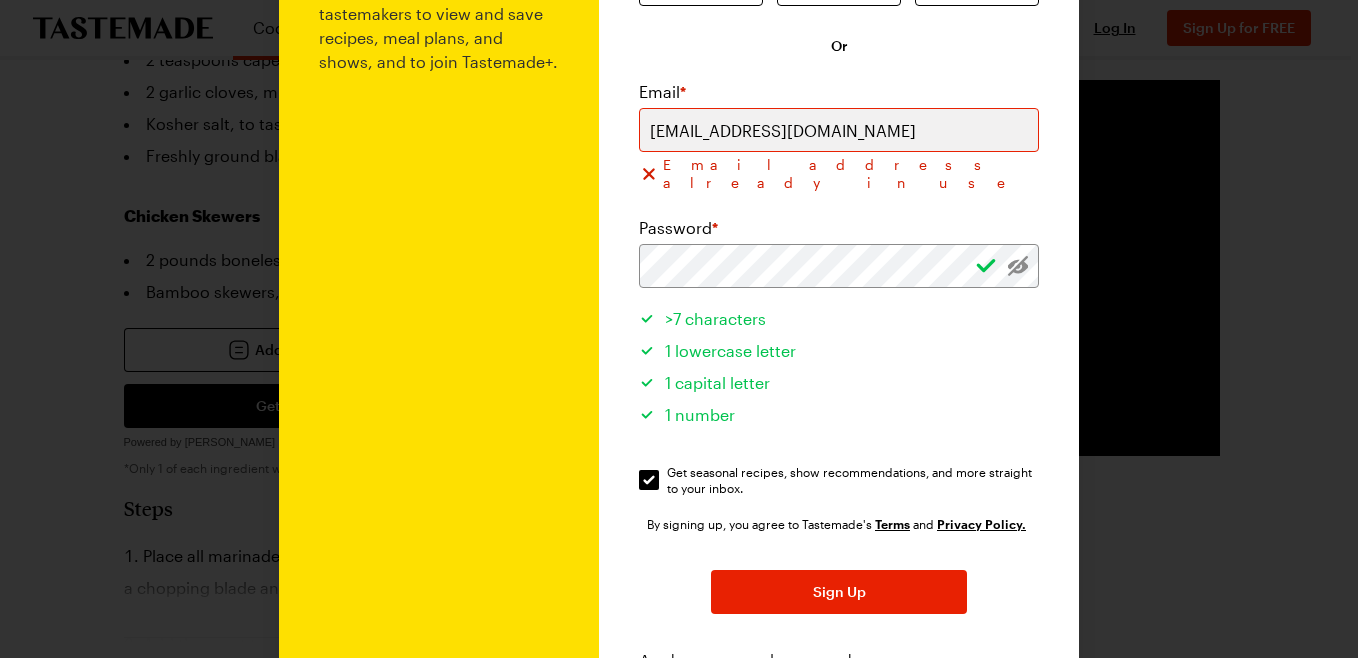 scroll, scrollTop: 77, scrollLeft: 0, axis: vertical 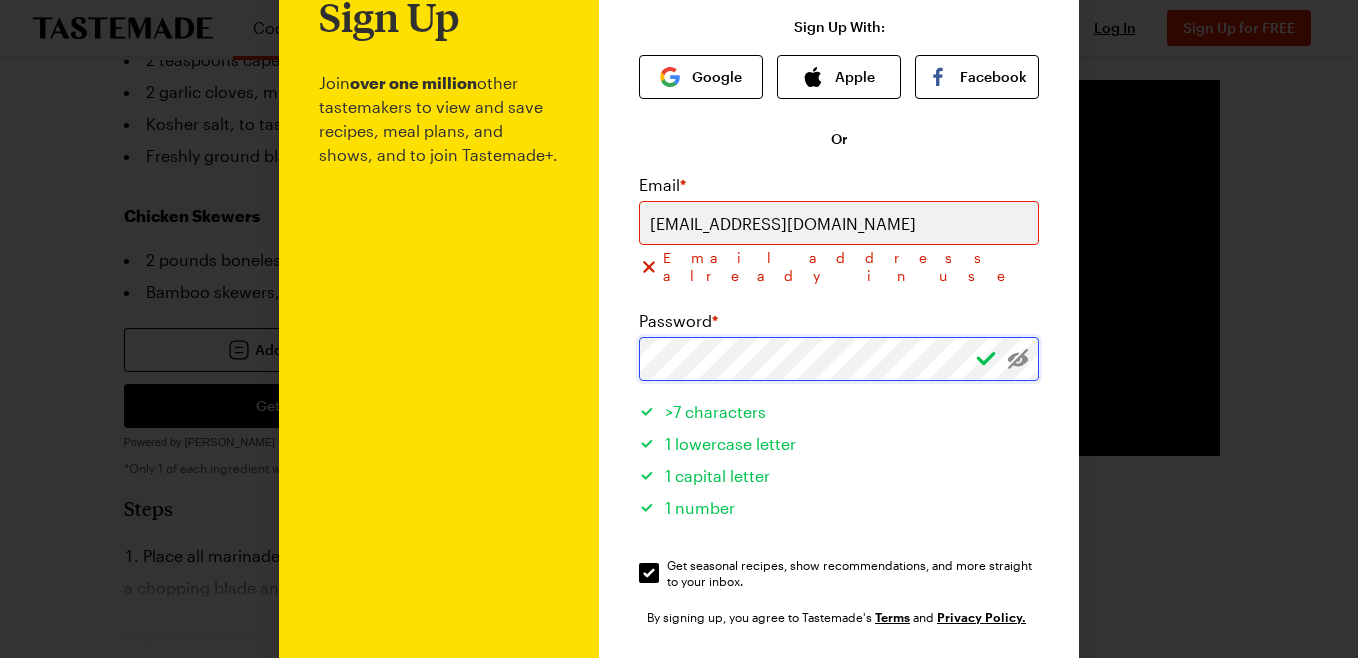 click on "Sign Up Join  over one million  other tastemakers to view and save recipes, meal plans, and shows, and to join Tastemade+. Sign Up With: Google Apple Facebook Or Email  * [EMAIL_ADDRESS][DOMAIN_NAME] Email address already in use Password  * >7 characters 1 lowercase letter 1 capital letter 1 number Get seasonal recipes, show recommendations, and more straight to your inbox. Get seasonal recipes, show recommendations, and more straight to your inbox. By signing up, you agree to Tastemade's   Terms   and   Privacy Policy. Sign Up Already have an account?  Log In! This site is protected by reCAPTCHA and the Google   Privacy Policy   and   Terms of Service   apply." at bounding box center [839, 419] 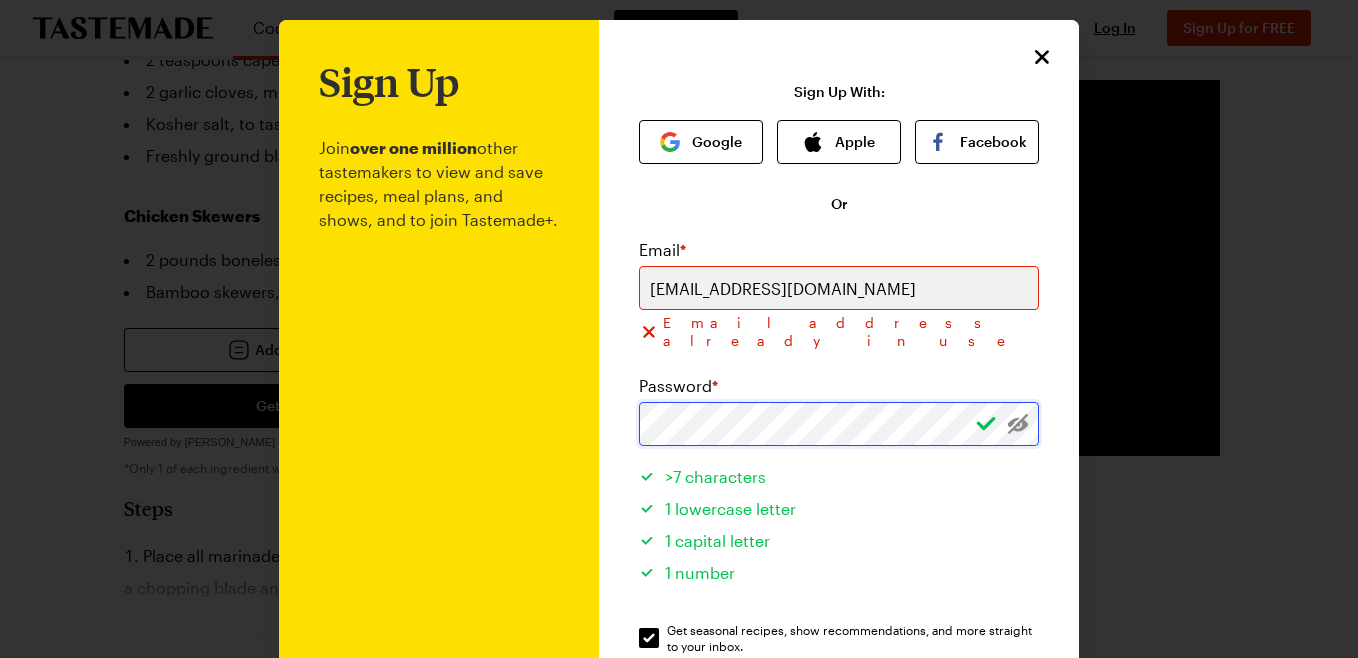 scroll, scrollTop: 0, scrollLeft: 0, axis: both 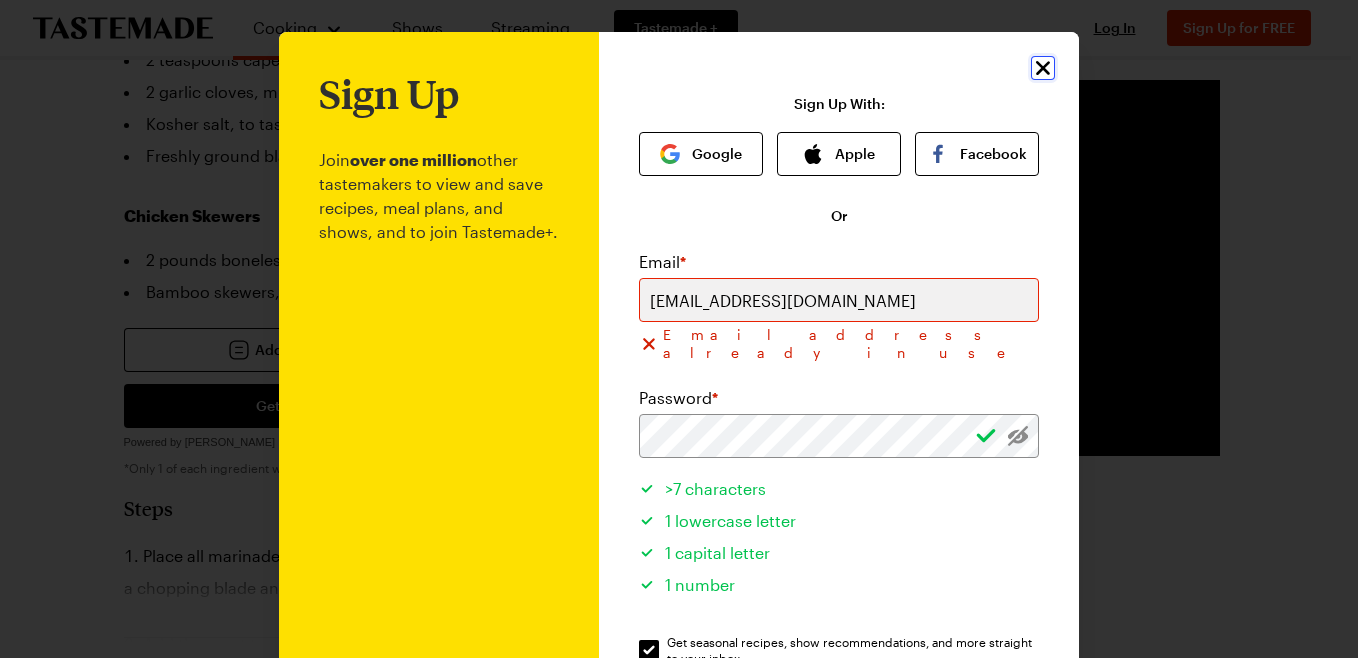 click 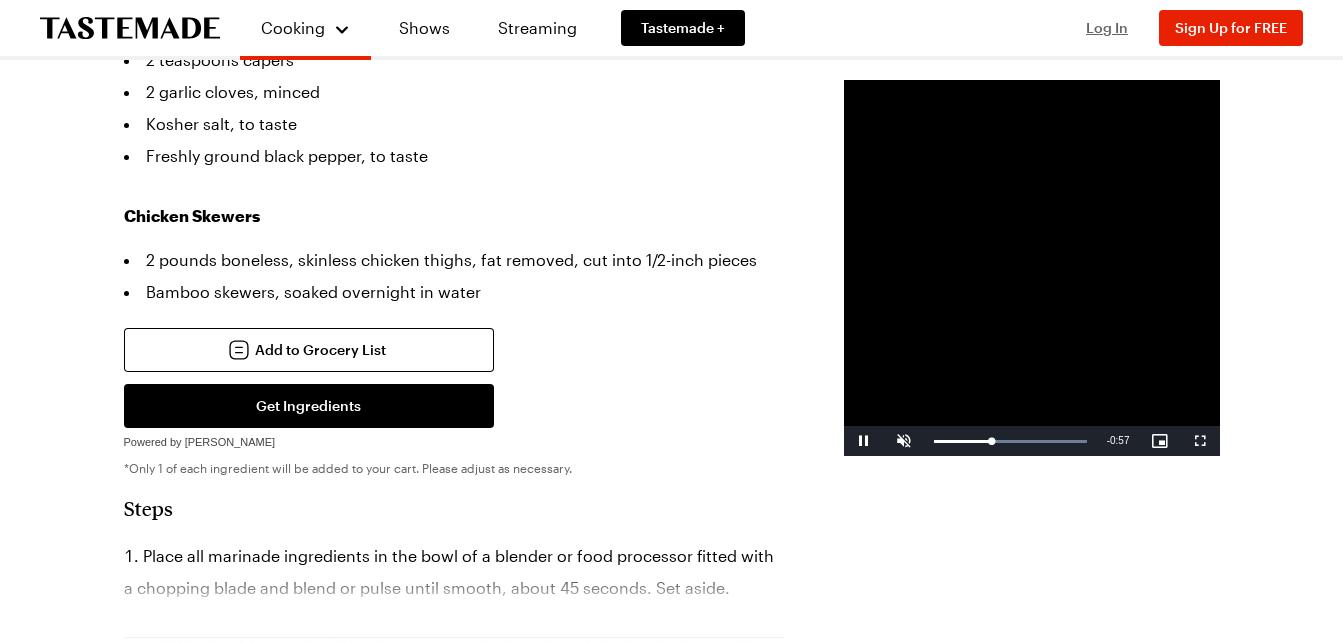 click on "Log In" at bounding box center [1107, 27] 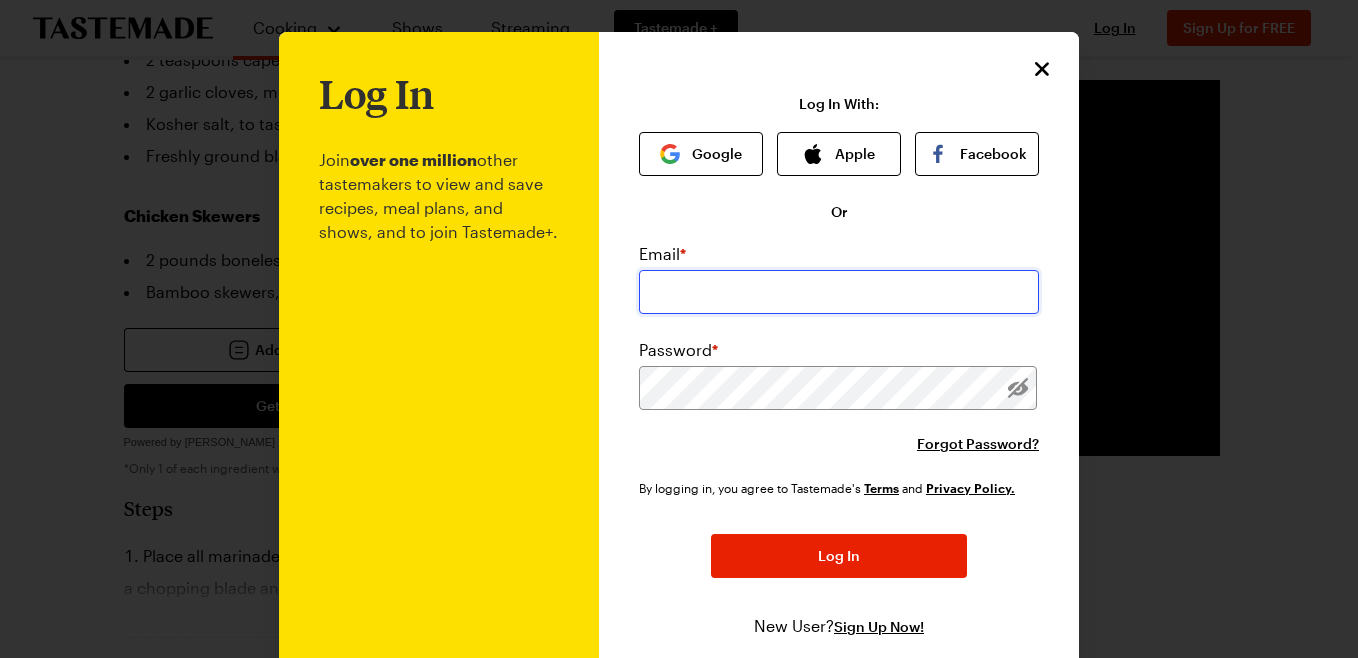 click at bounding box center (839, 292) 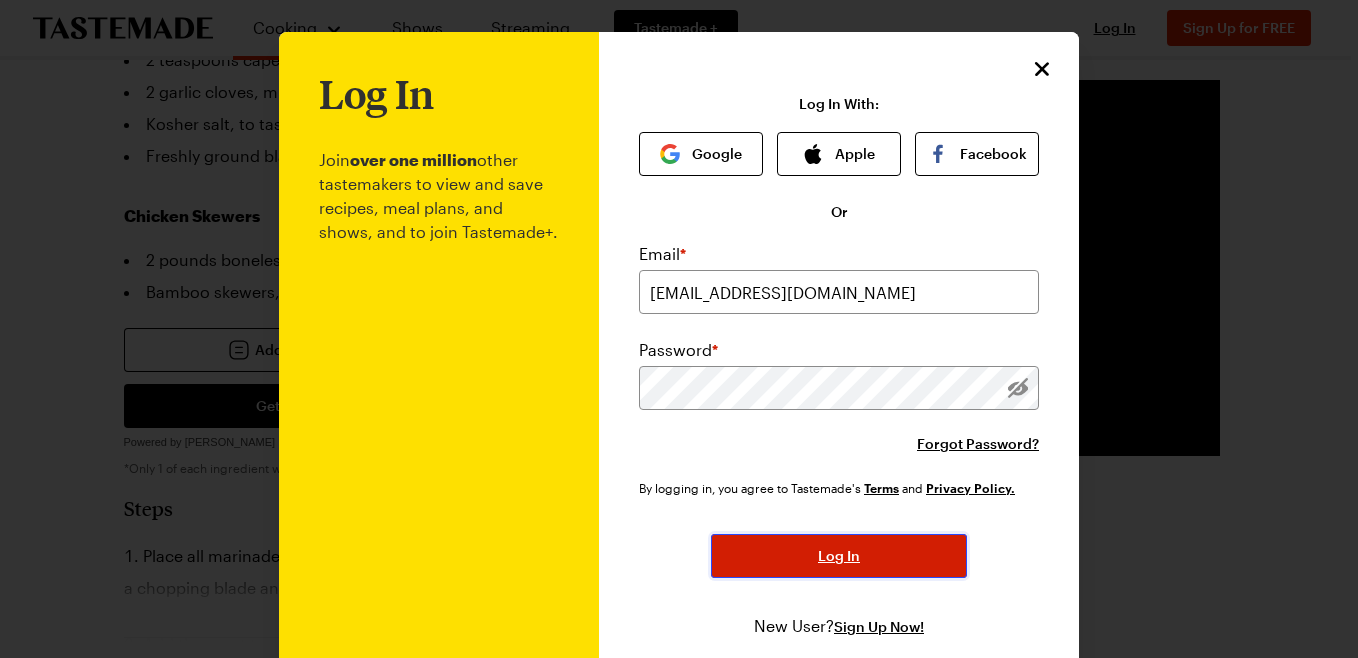 click on "Log In" at bounding box center (839, 556) 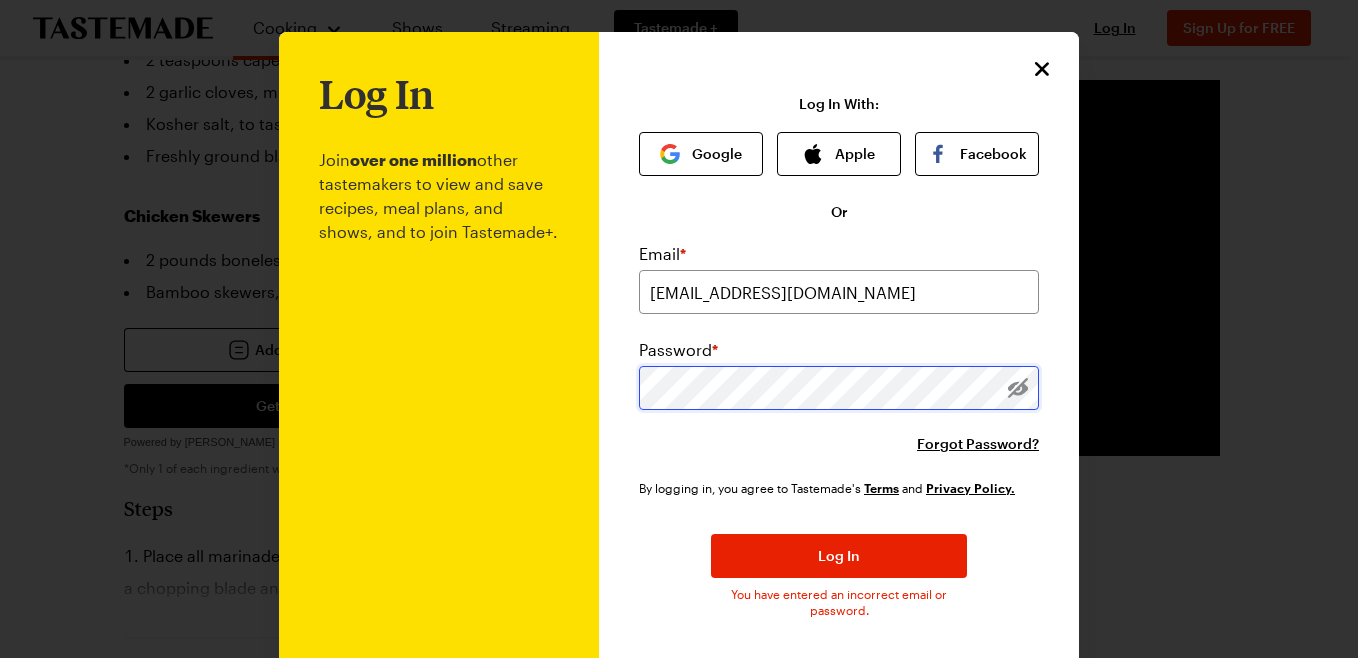 click on "Log In Join  over one million  other tastemakers to view and save recipes, meal plans, and shows, and to join Tastemade+. Log In Join  over one million  other tastemakers to view and save recipes, meal plans, and shows, and to join Tastemade+. Log In With: Google Apple Facebook Or Email  * [EMAIL_ADDRESS][DOMAIN_NAME] Password  * Forgot Password? By logging in, you agree to Tastemade's   Terms   and   Privacy Policy. Log In You have entered an incorrect email or password. New User?  Sign Up Now! This site is protected by reCAPTCHA and the Google   Privacy Policy   and   Terms of Service   apply." at bounding box center [679, 403] 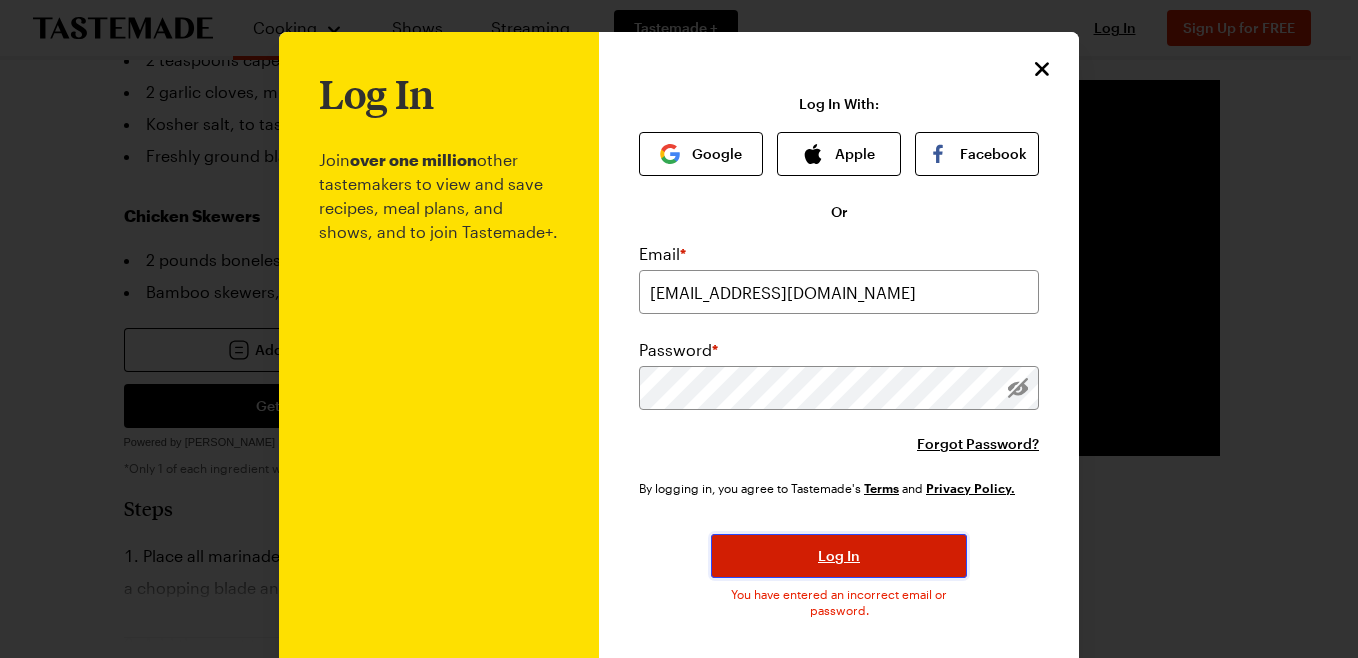 click on "Log In" at bounding box center (839, 556) 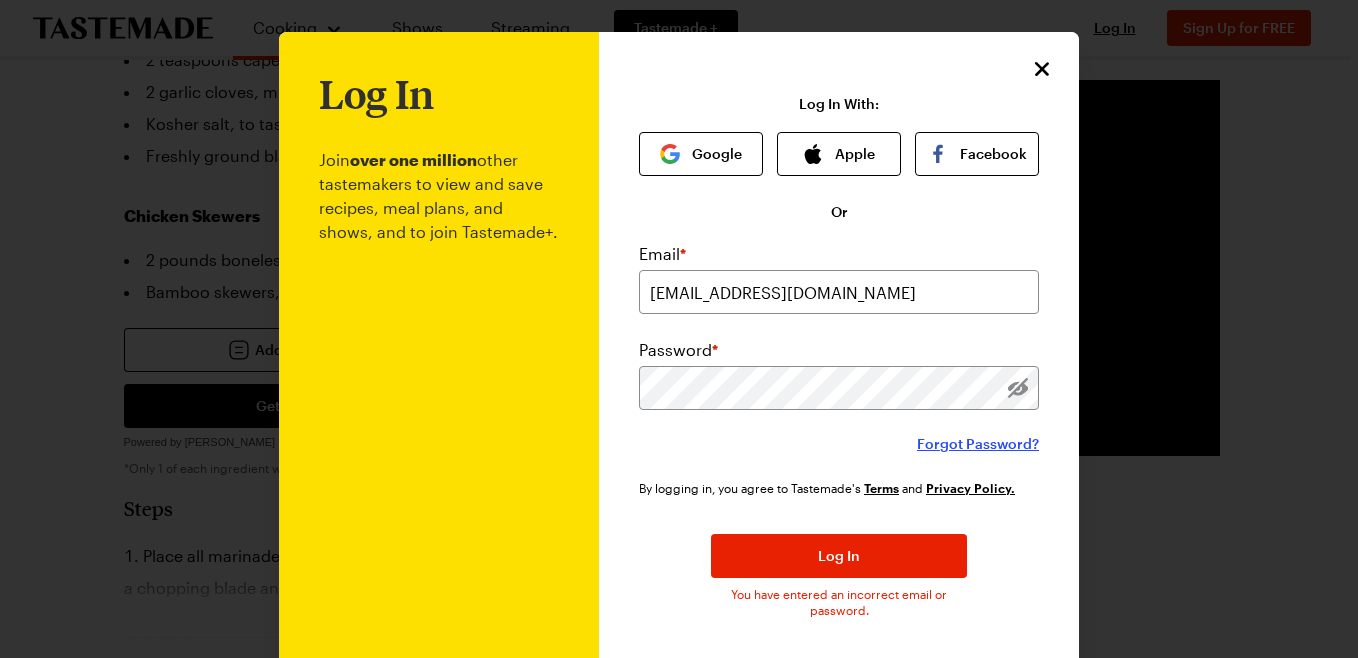 click on "Forgot Password?" at bounding box center (978, 444) 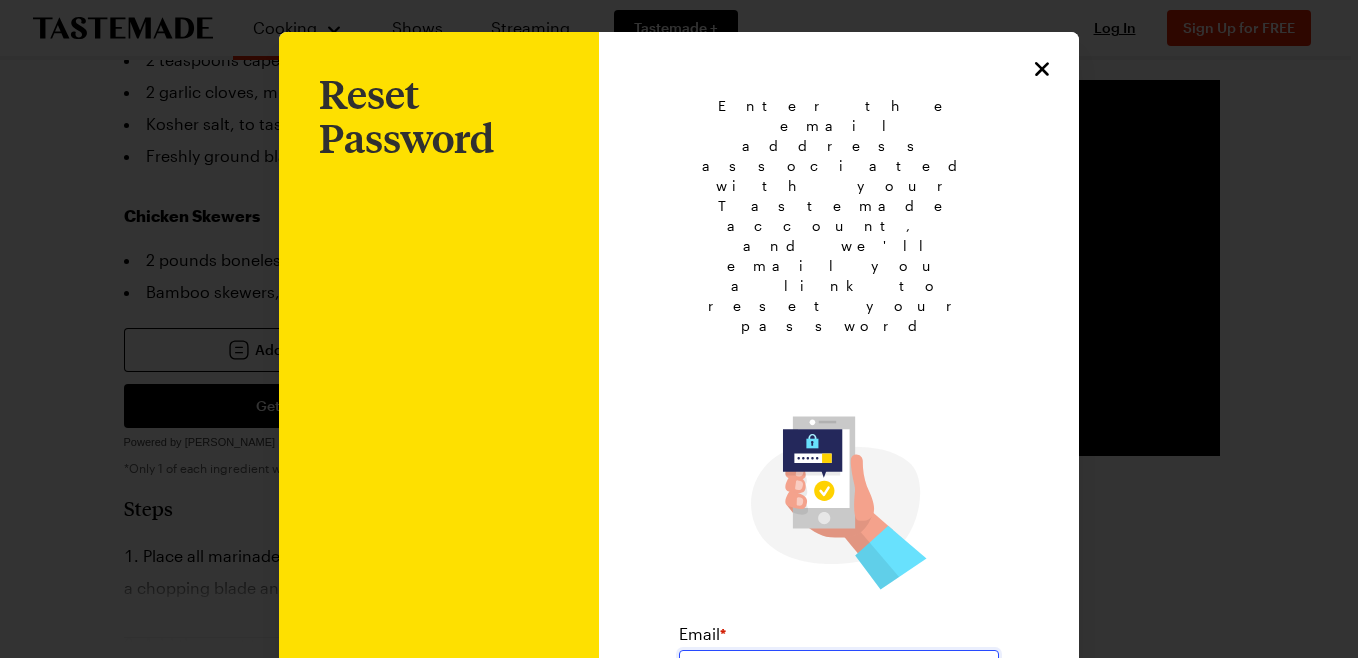 click at bounding box center [839, 672] 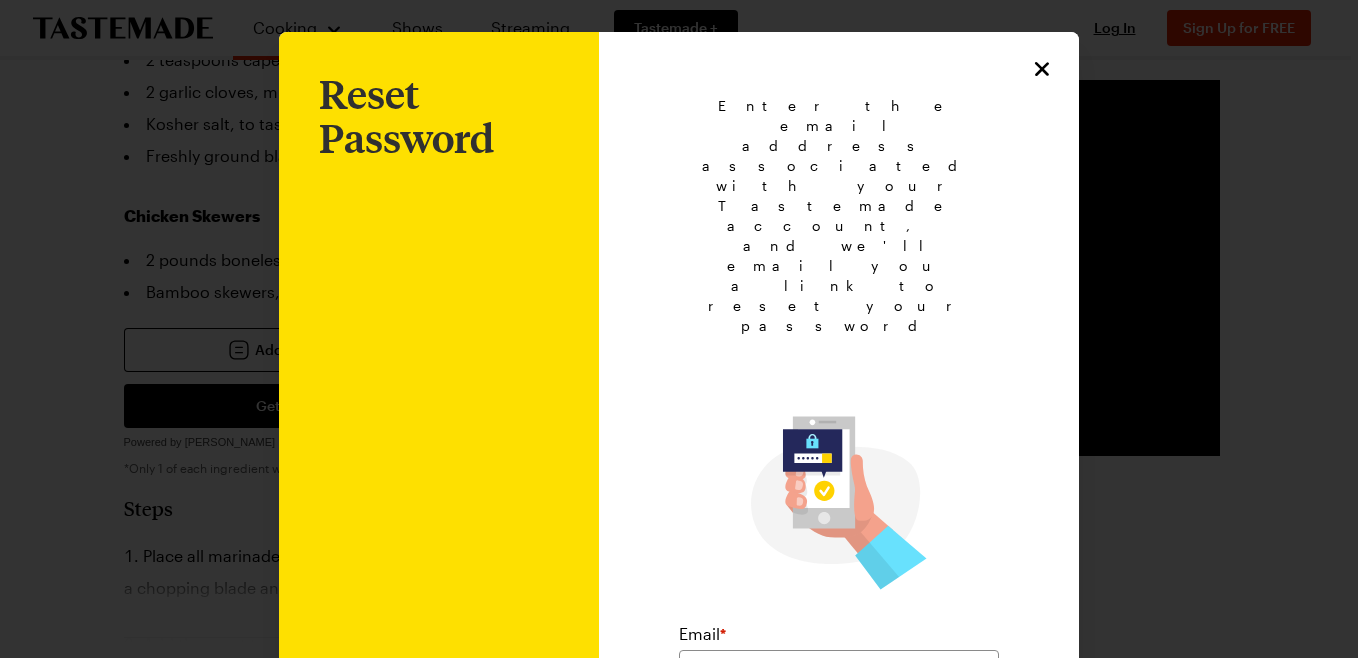 click on "Submit" at bounding box center [839, 748] 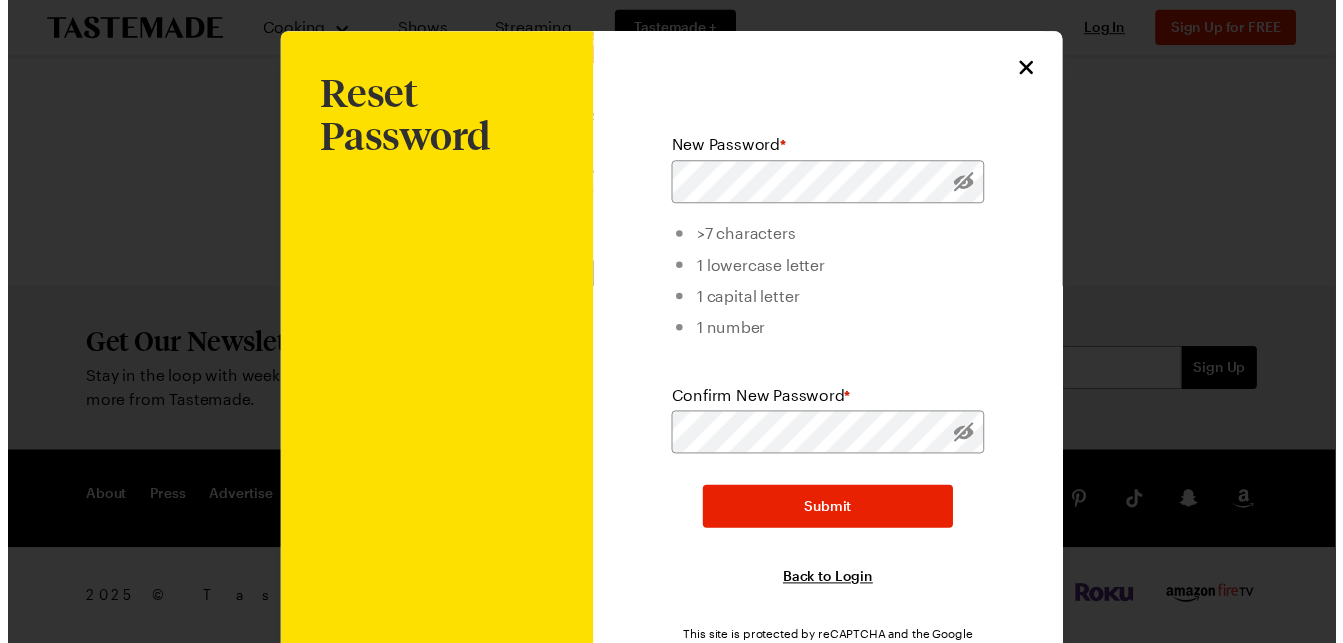 scroll, scrollTop: 0, scrollLeft: 0, axis: both 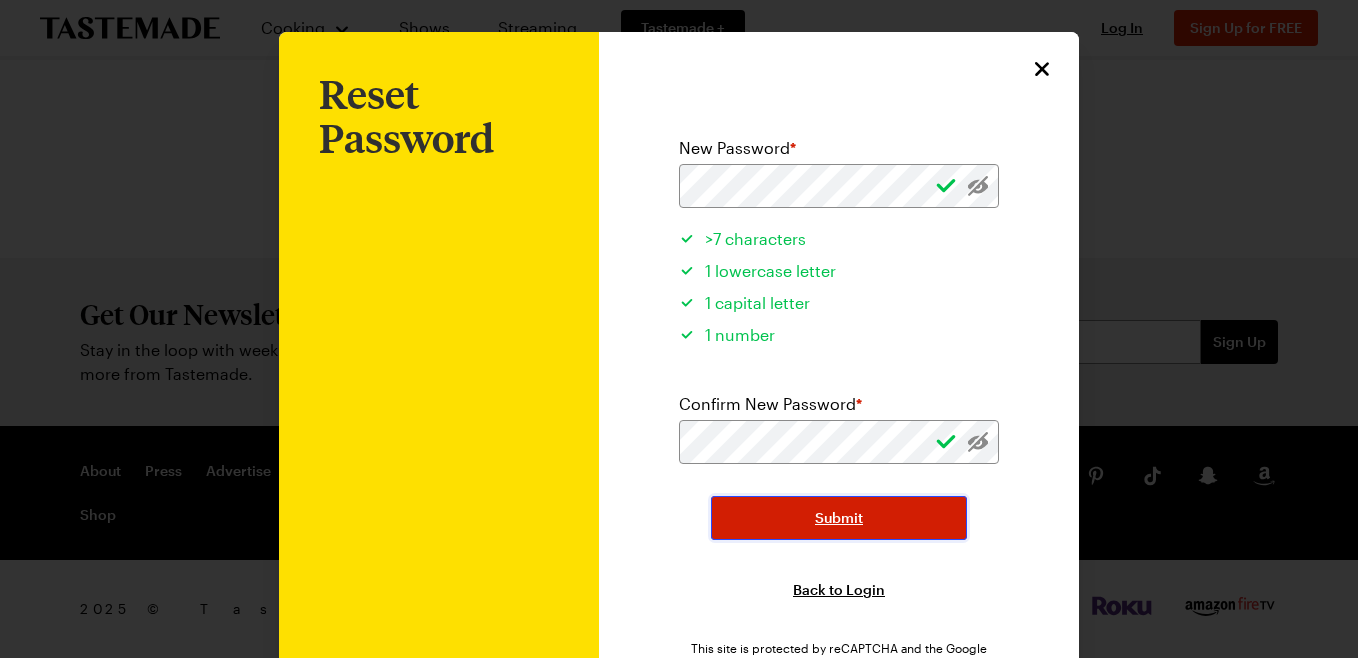 click on "Submit" at bounding box center [839, 518] 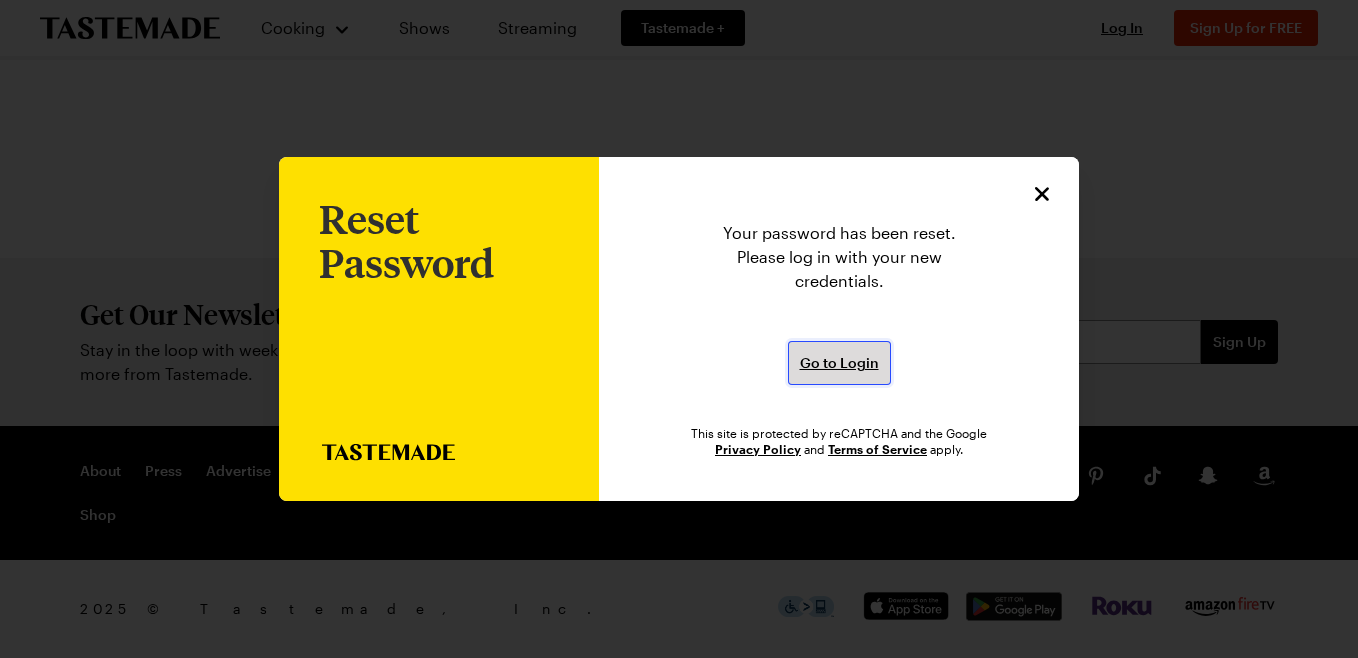 click on "Go to Login" at bounding box center (839, 363) 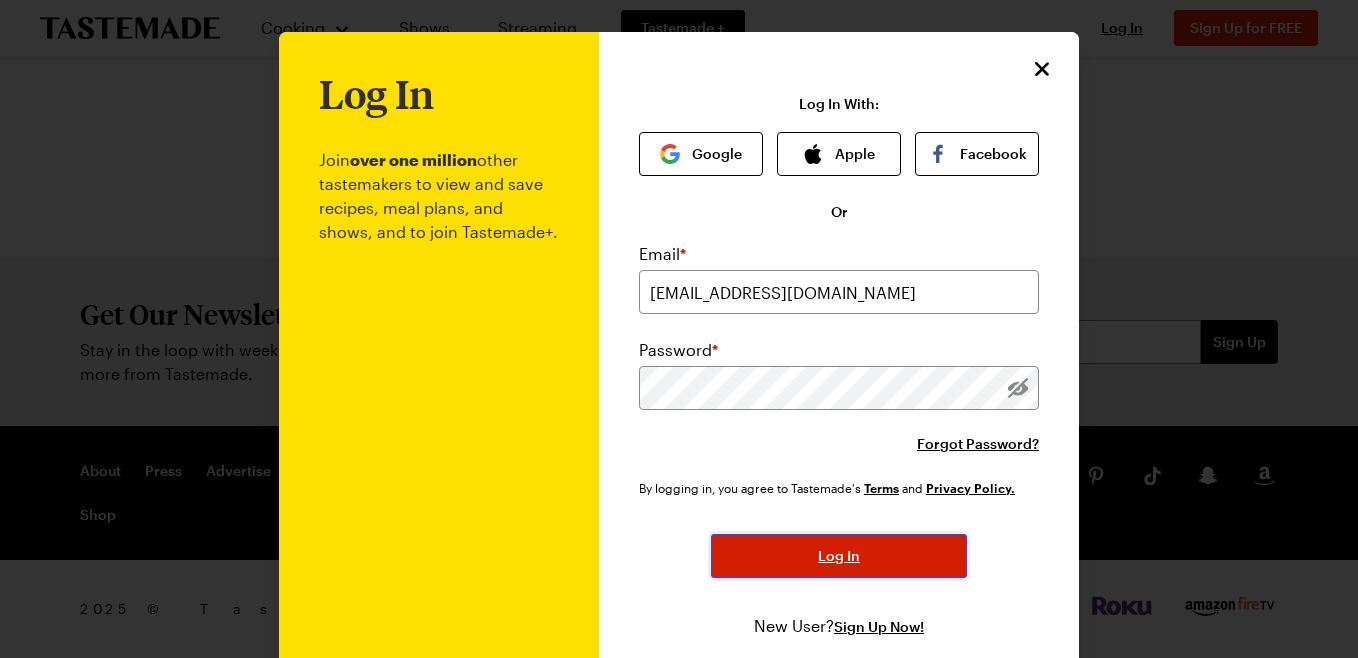 click on "Log In" at bounding box center [839, 556] 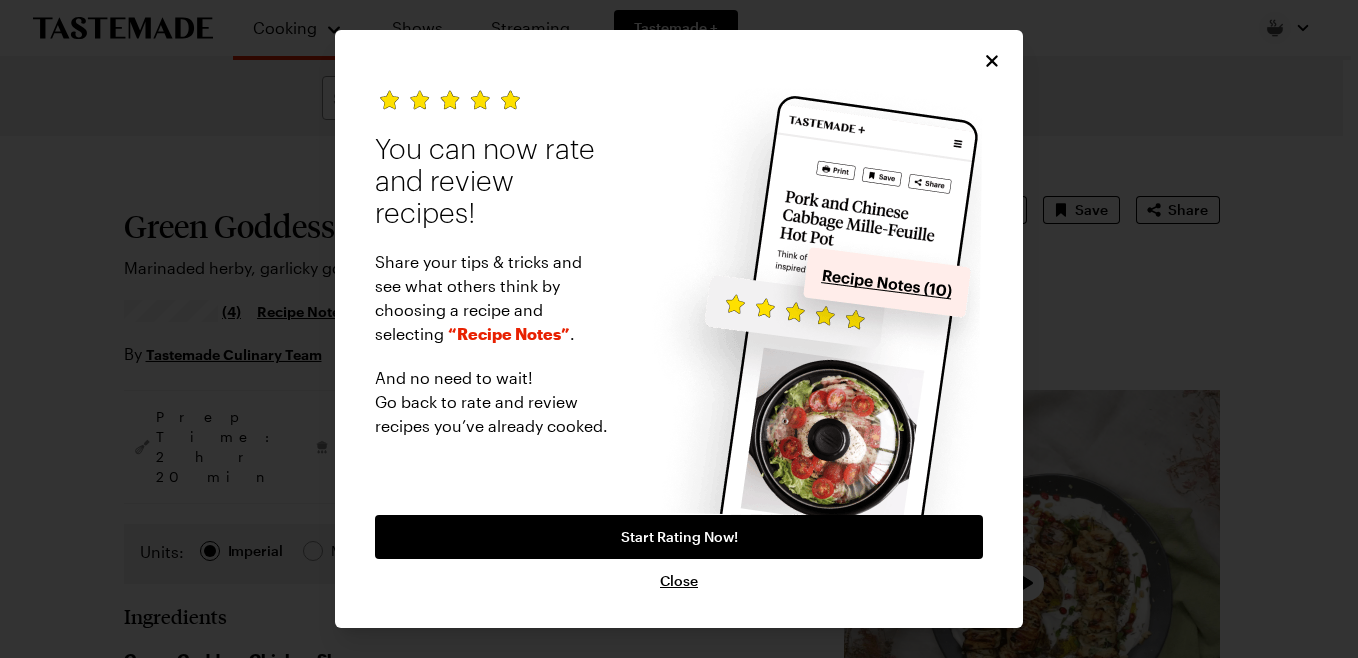 scroll, scrollTop: 0, scrollLeft: 0, axis: both 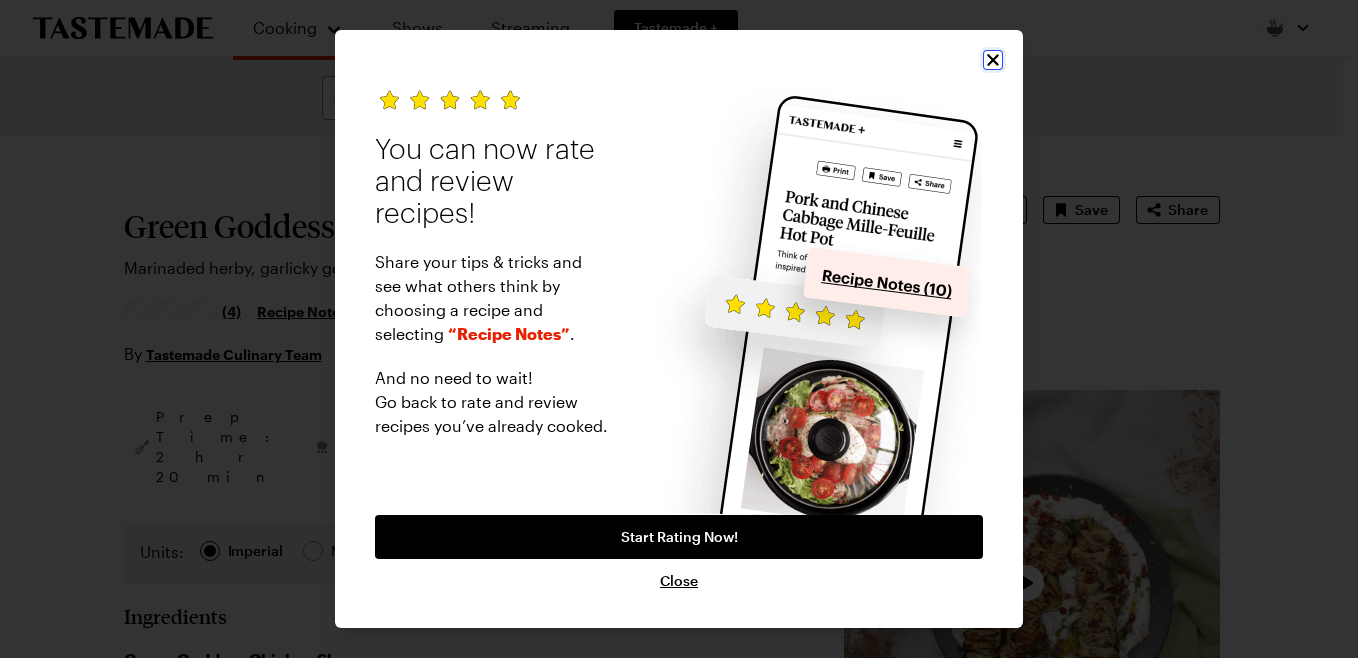 click 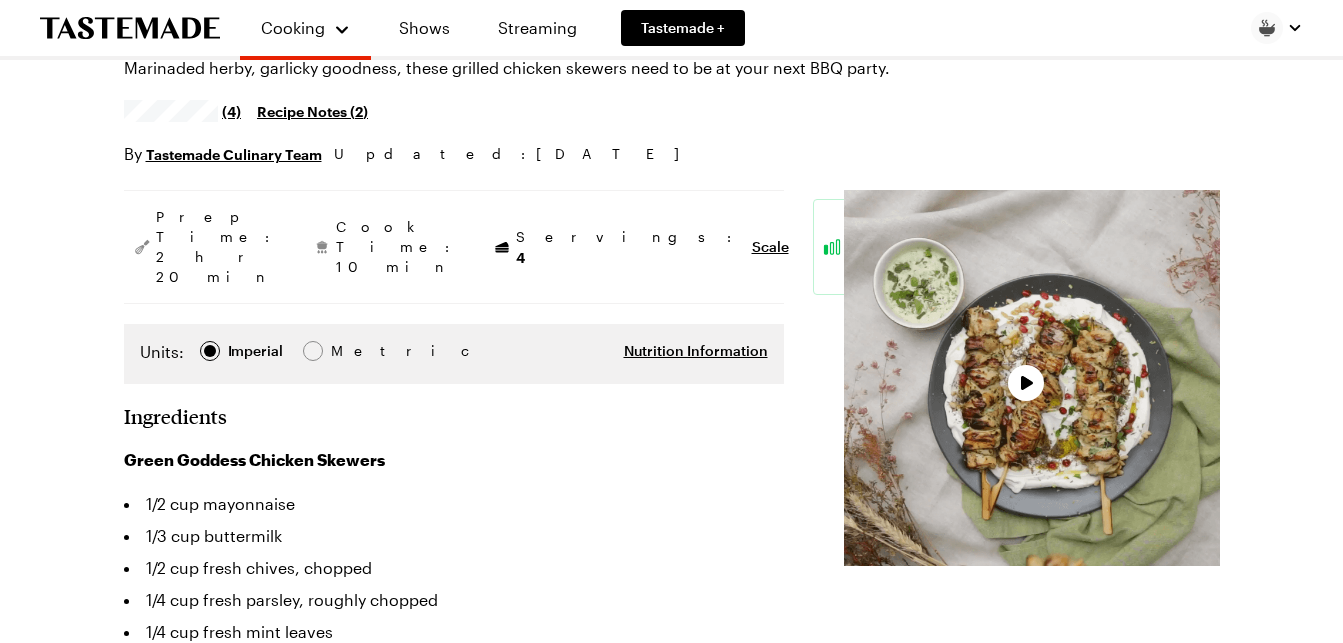 type on "x" 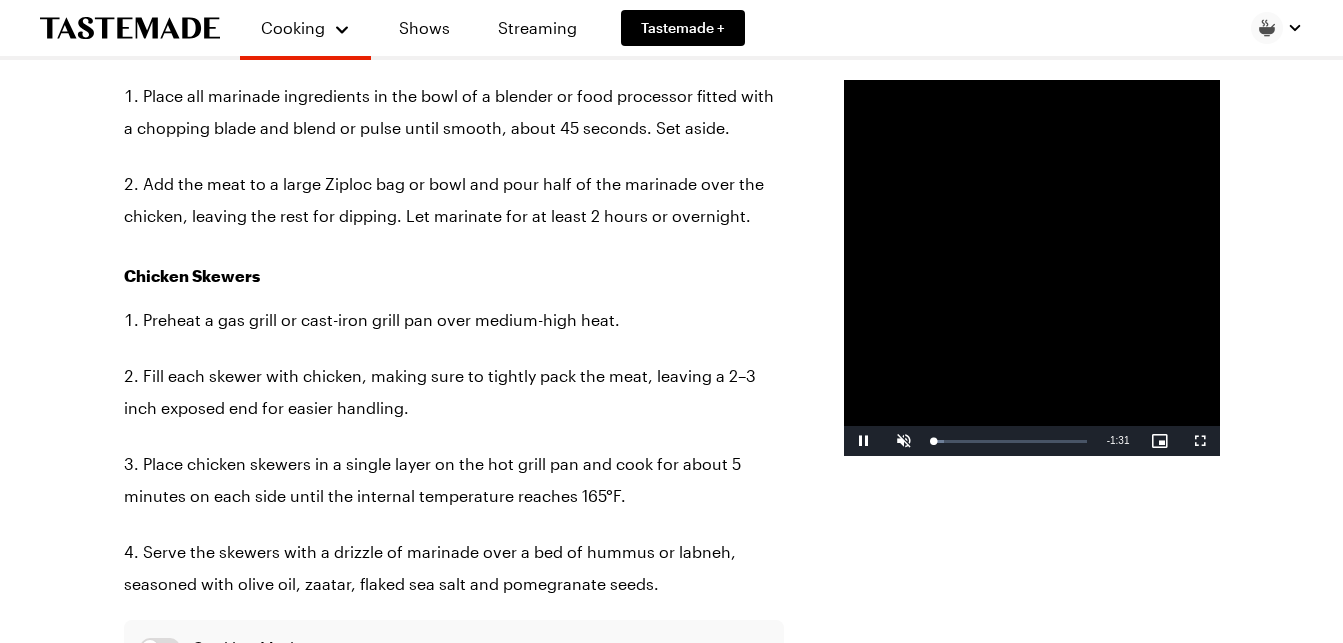 scroll, scrollTop: 1600, scrollLeft: 0, axis: vertical 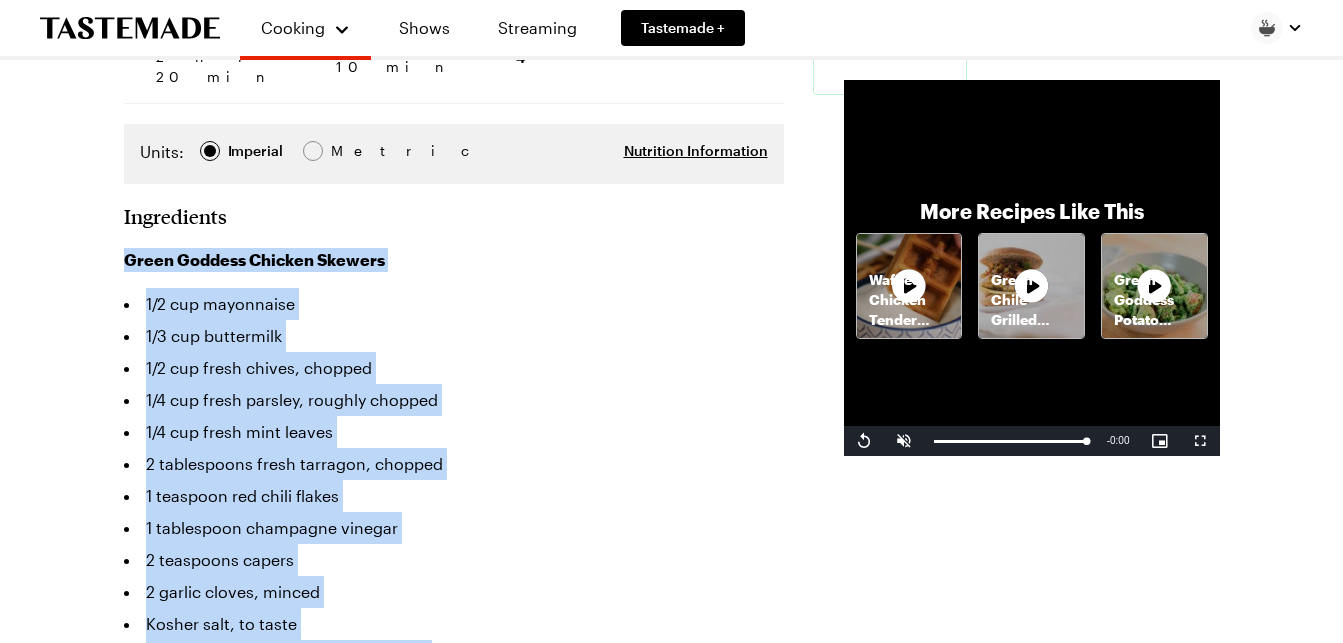 drag, startPoint x: 326, startPoint y: 510, endPoint x: 117, endPoint y: 214, distance: 362.34927 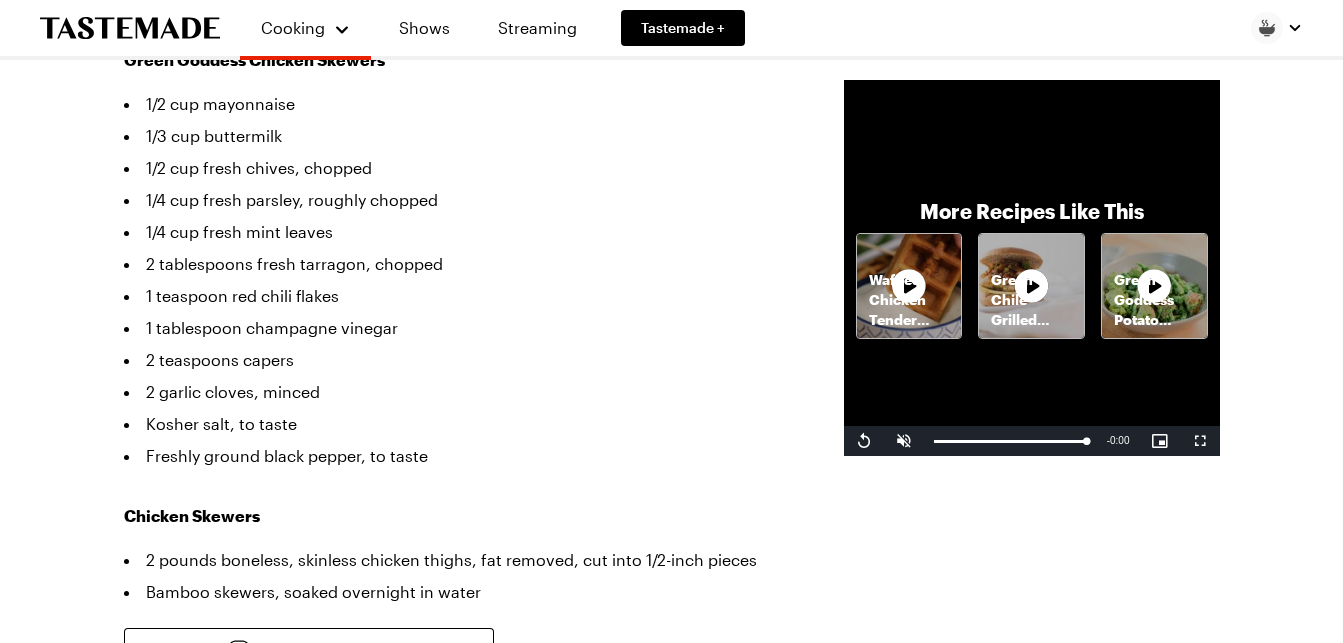 scroll, scrollTop: 0, scrollLeft: 0, axis: both 